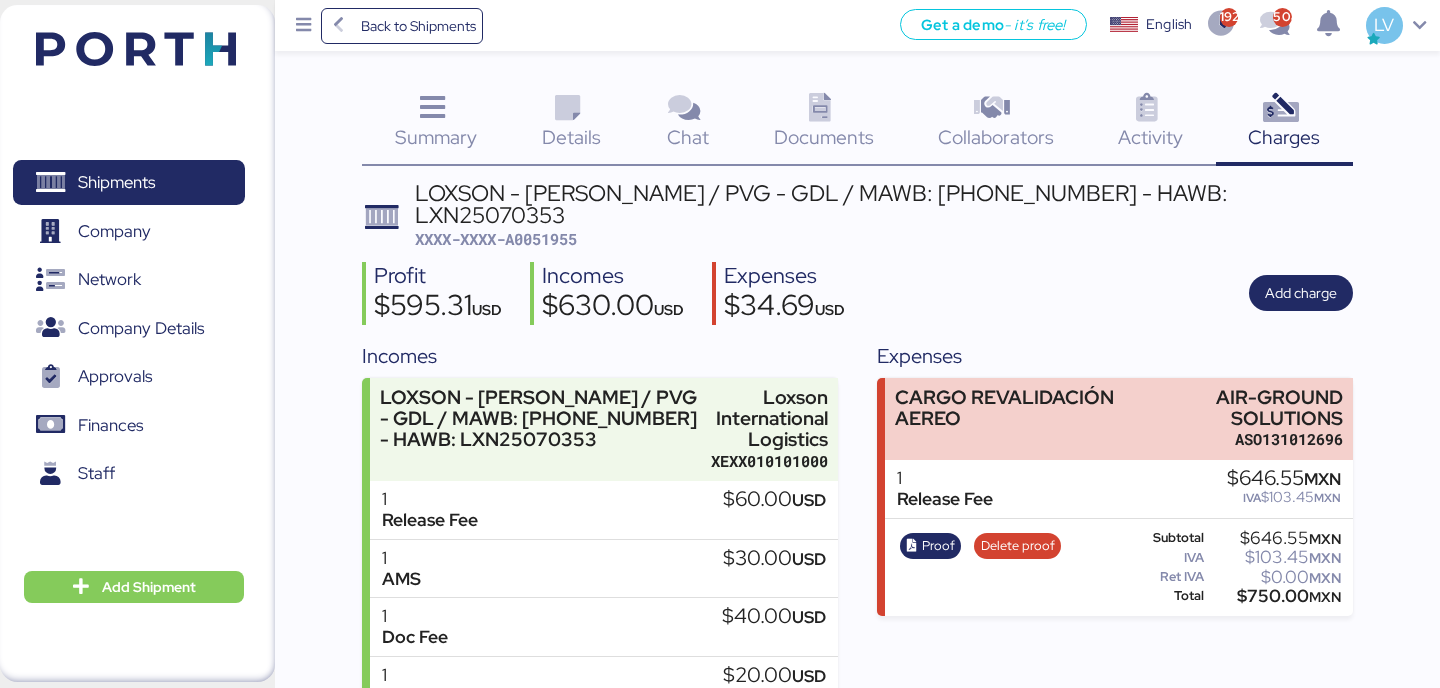 scroll, scrollTop: 178, scrollLeft: 0, axis: vertical 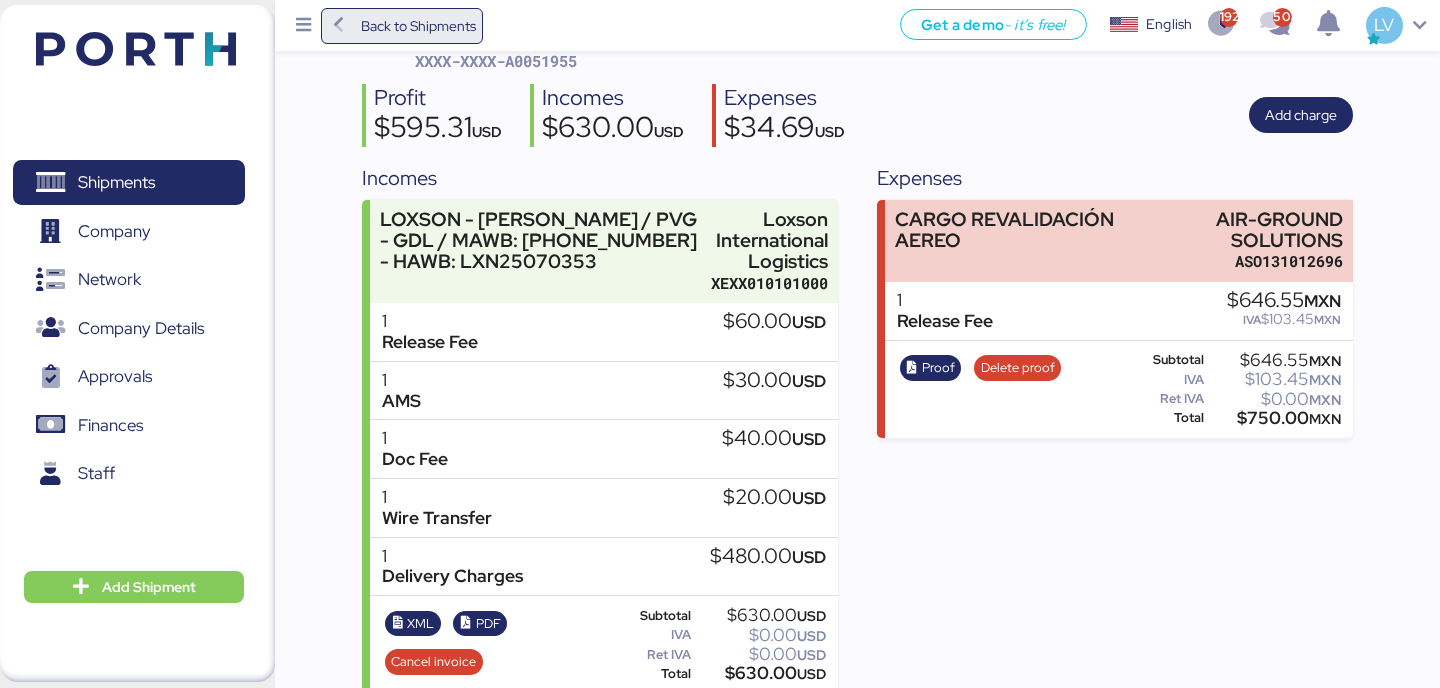 click on "Back to Shipments" at bounding box center (418, 26) 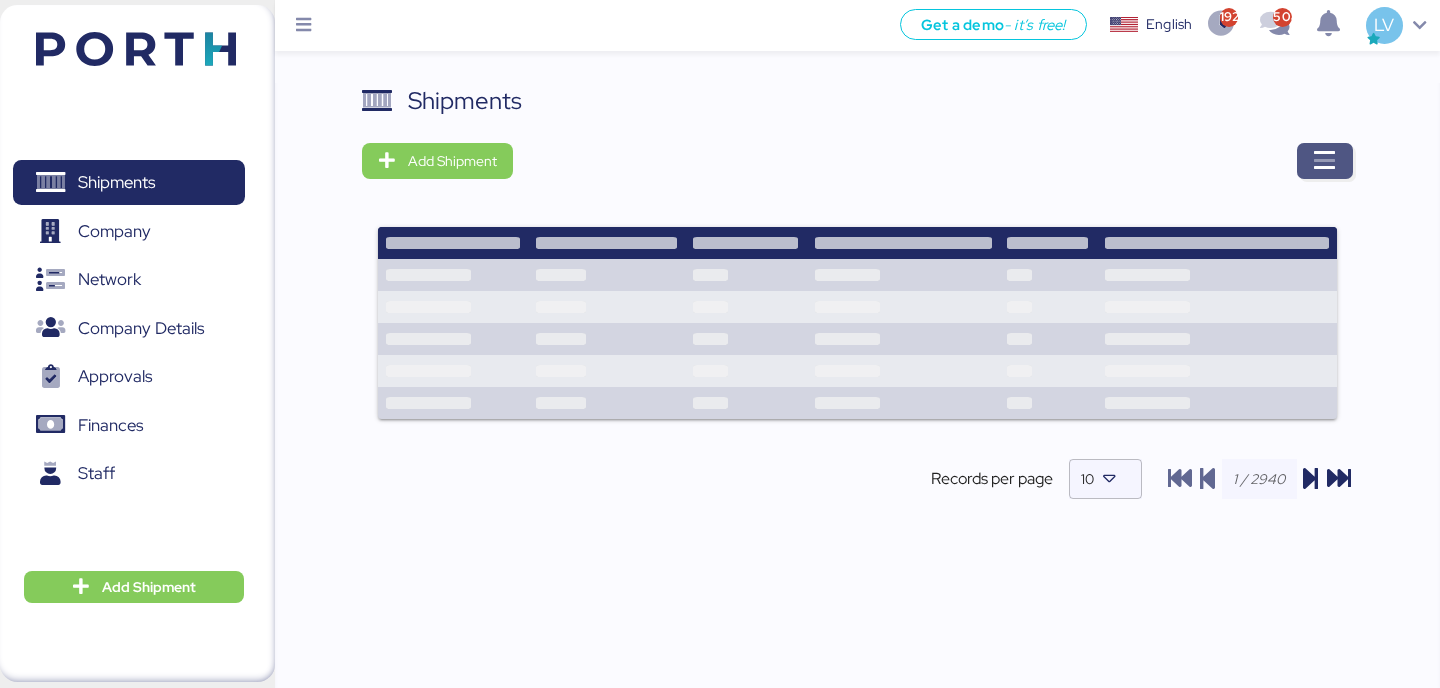click at bounding box center (1325, 161) 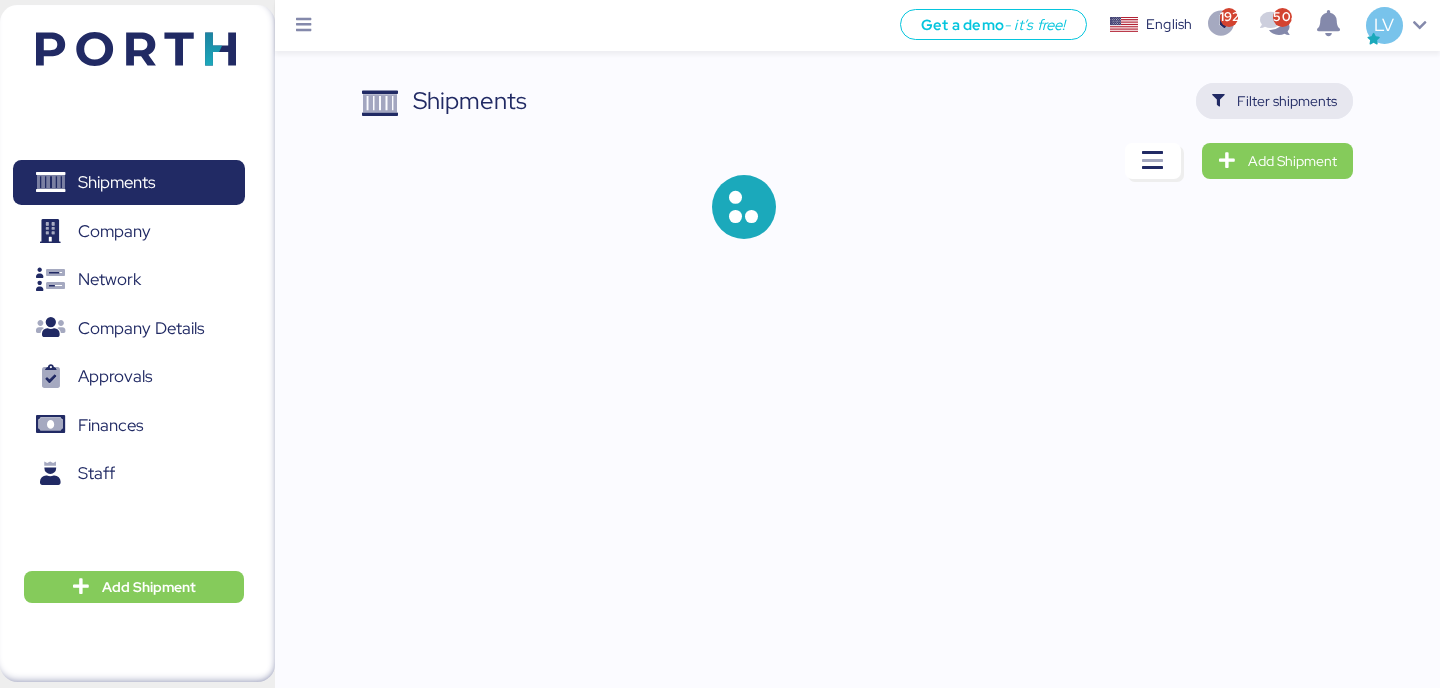 click on "Filter shipments" at bounding box center [1287, 101] 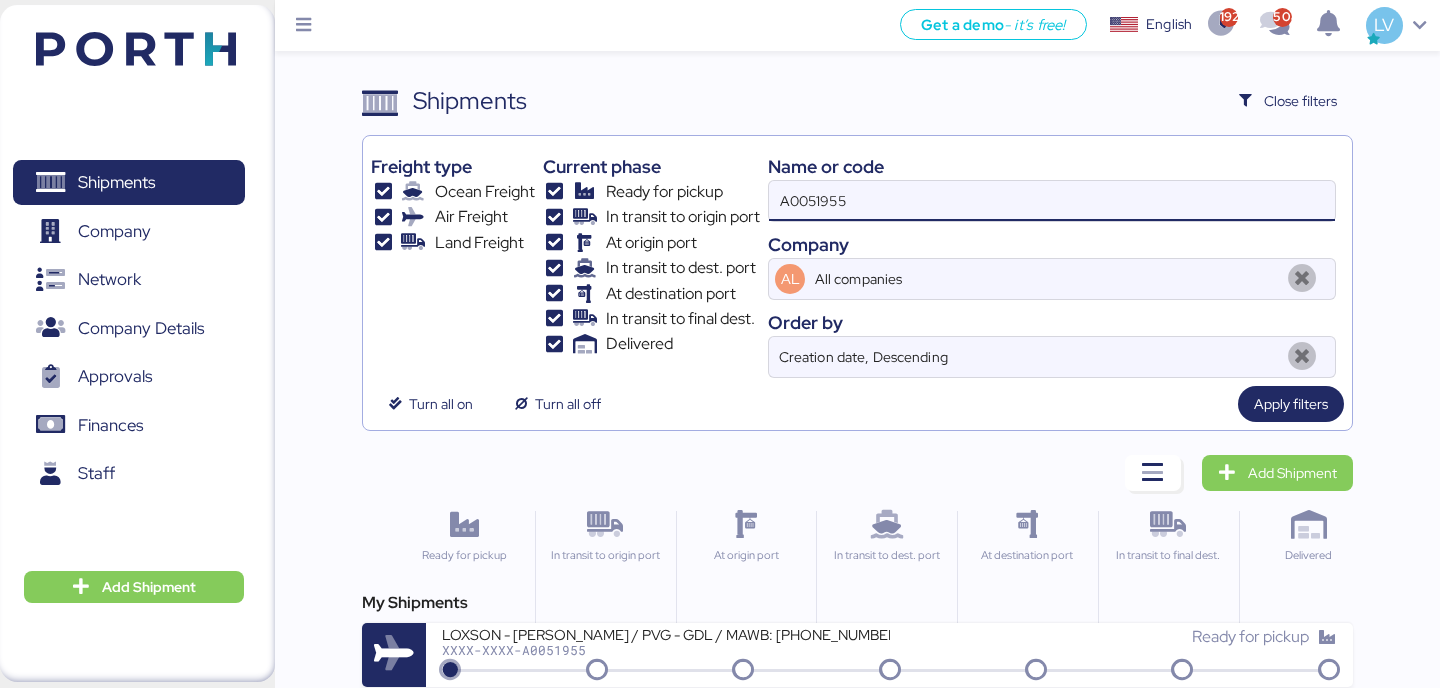 click on "A0051955" at bounding box center [1052, 201] 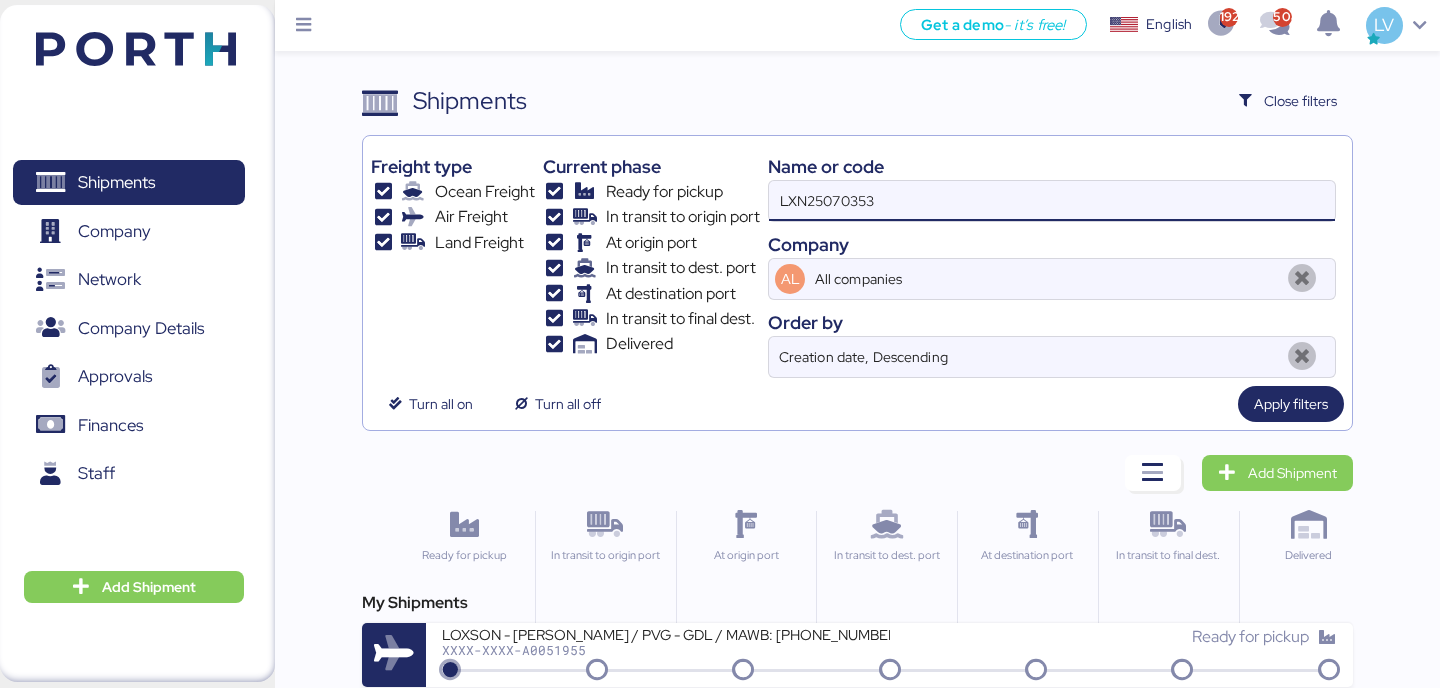 type on "LXN25070353" 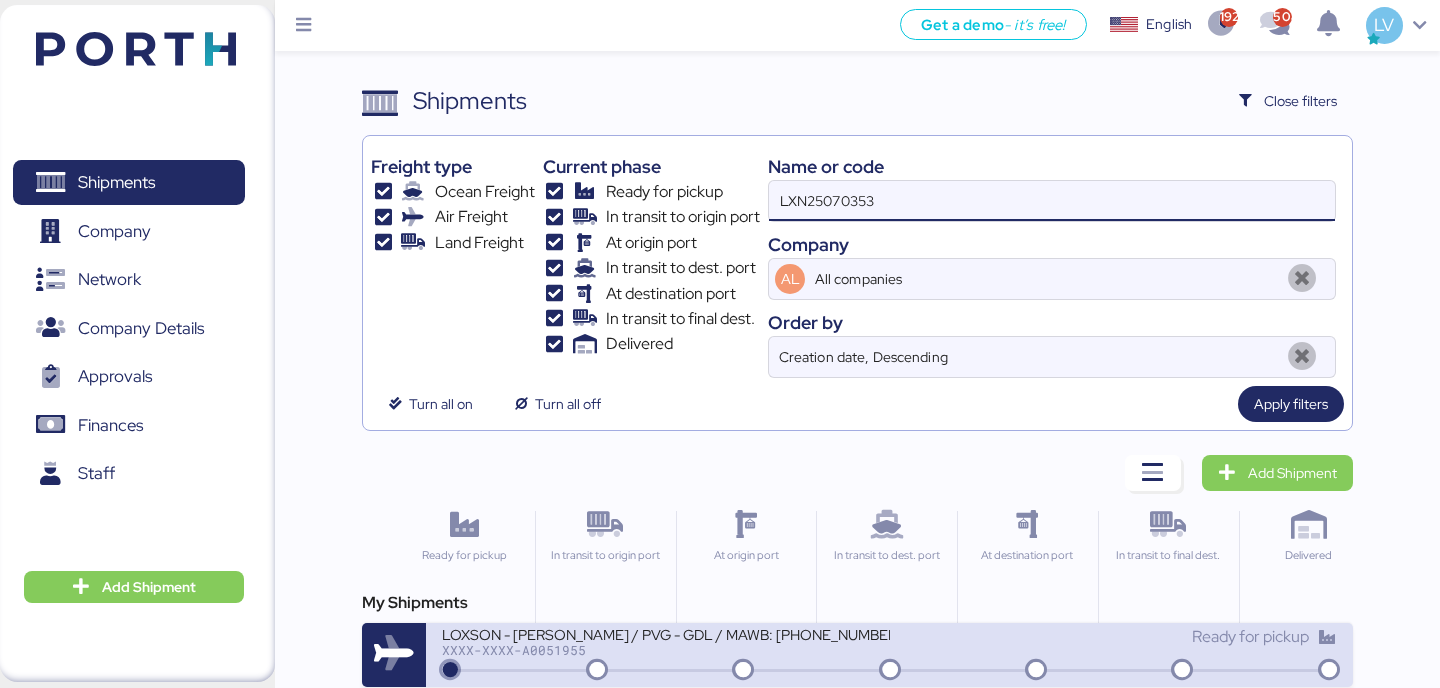 click on "LOXSON - [PERSON_NAME] / PVG - GDL / MAWB: [PHONE_NUMBER] - HAWB: LXN25070353" at bounding box center [665, 633] 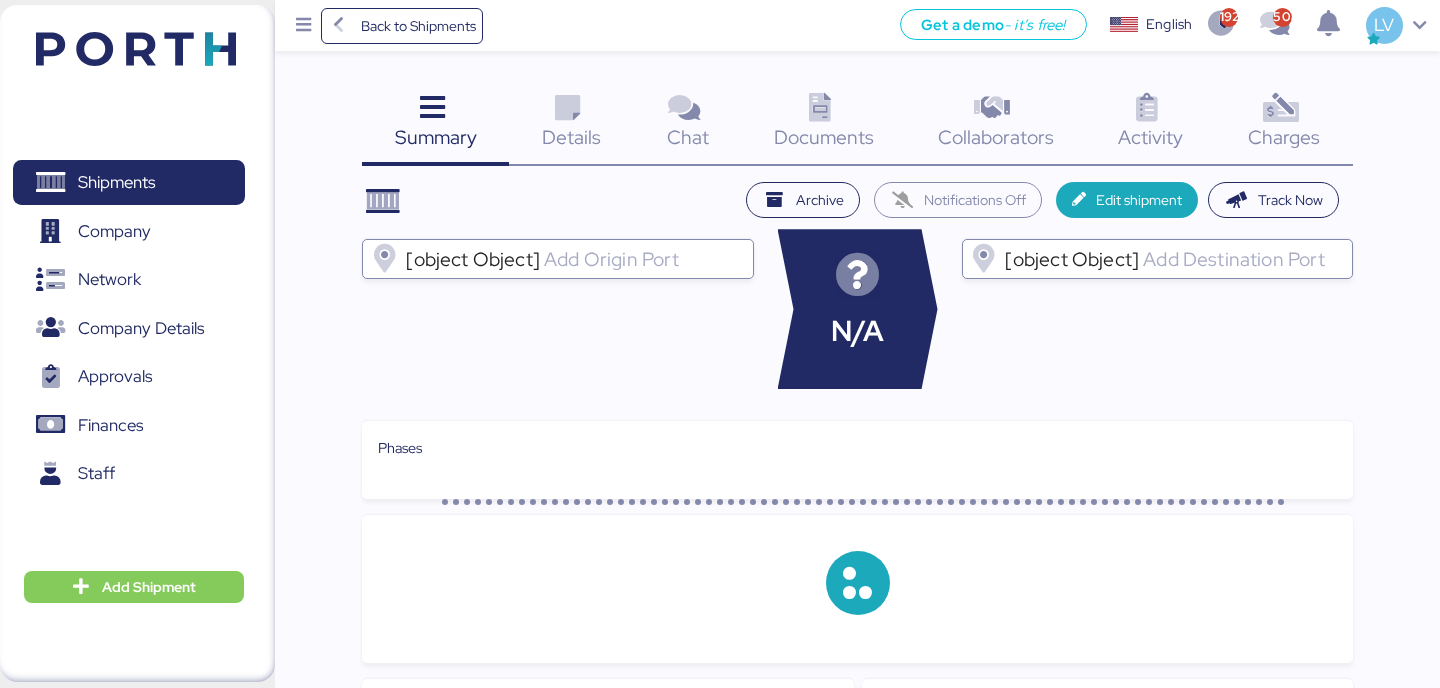 click on "Charges 0" at bounding box center [1284, 124] 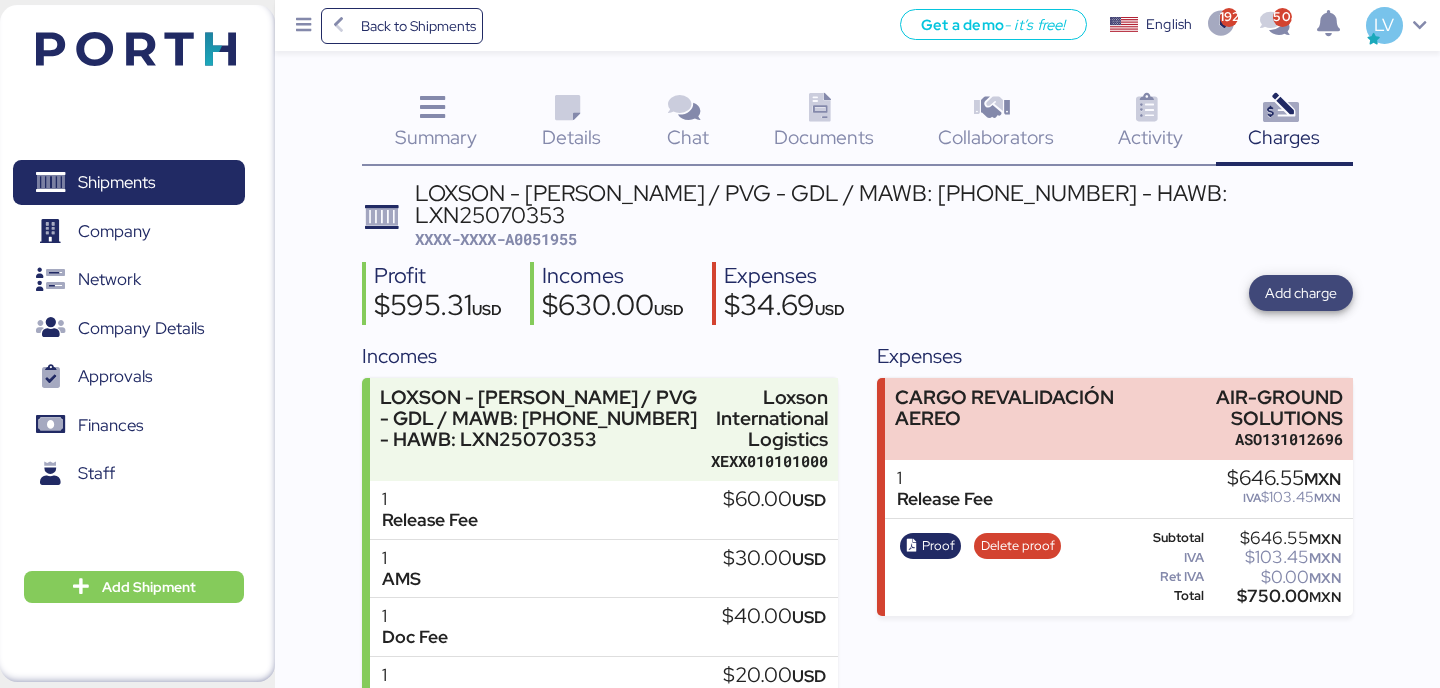 click on "Add charge" at bounding box center (1301, 293) 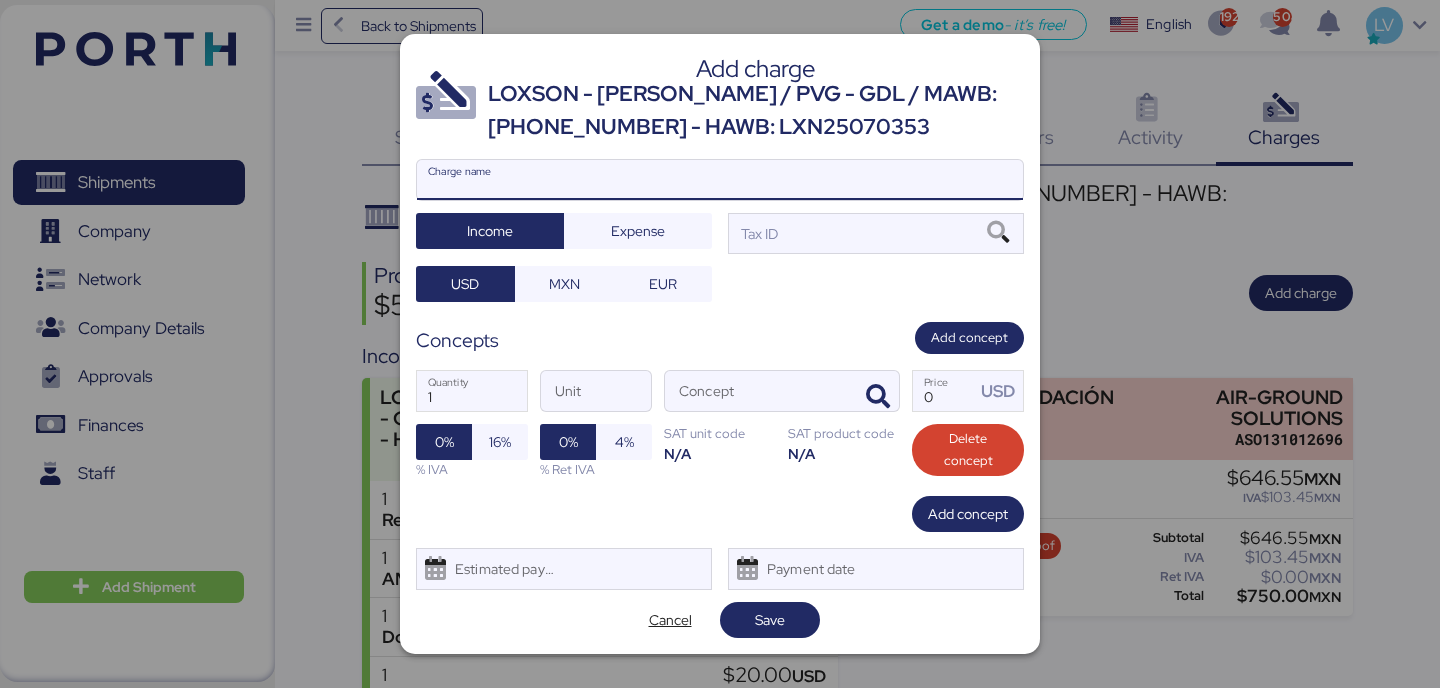 click on "Charge name" at bounding box center [720, 180] 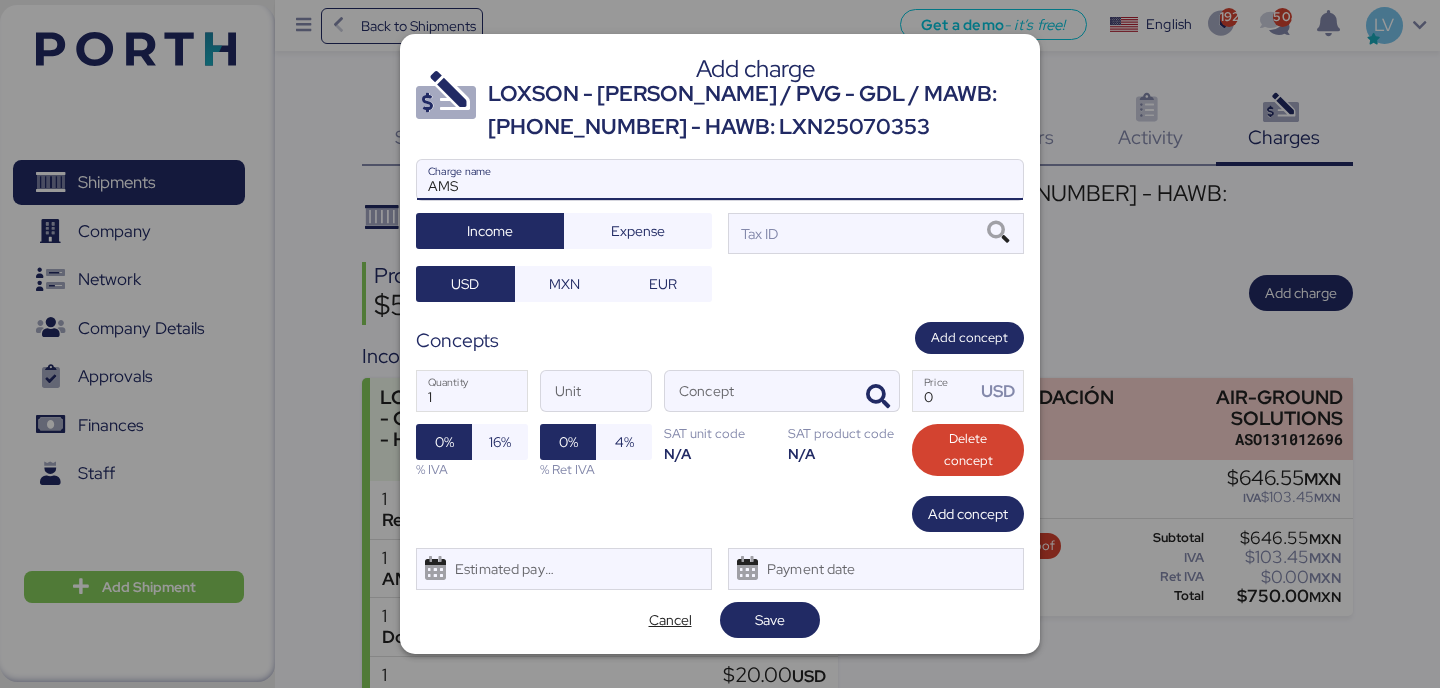 paste on "LXN25070353" 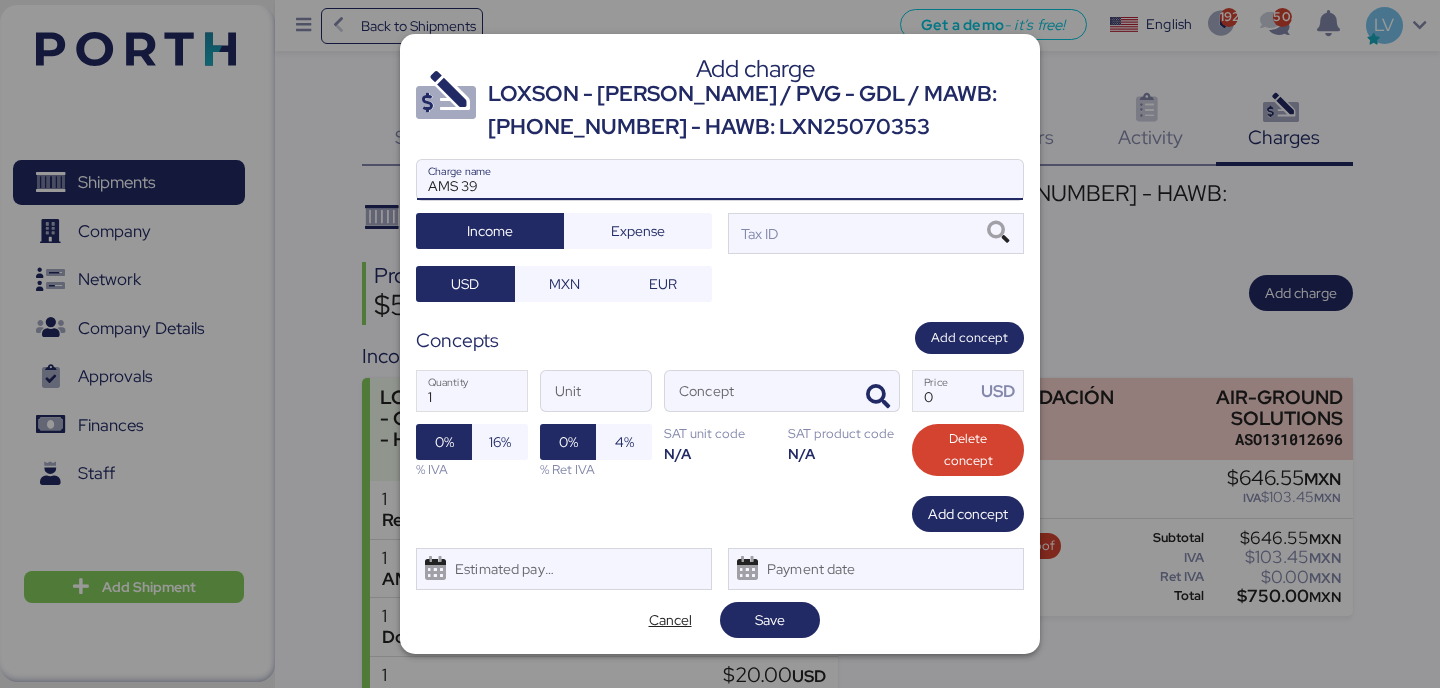 type on "AMS 39" 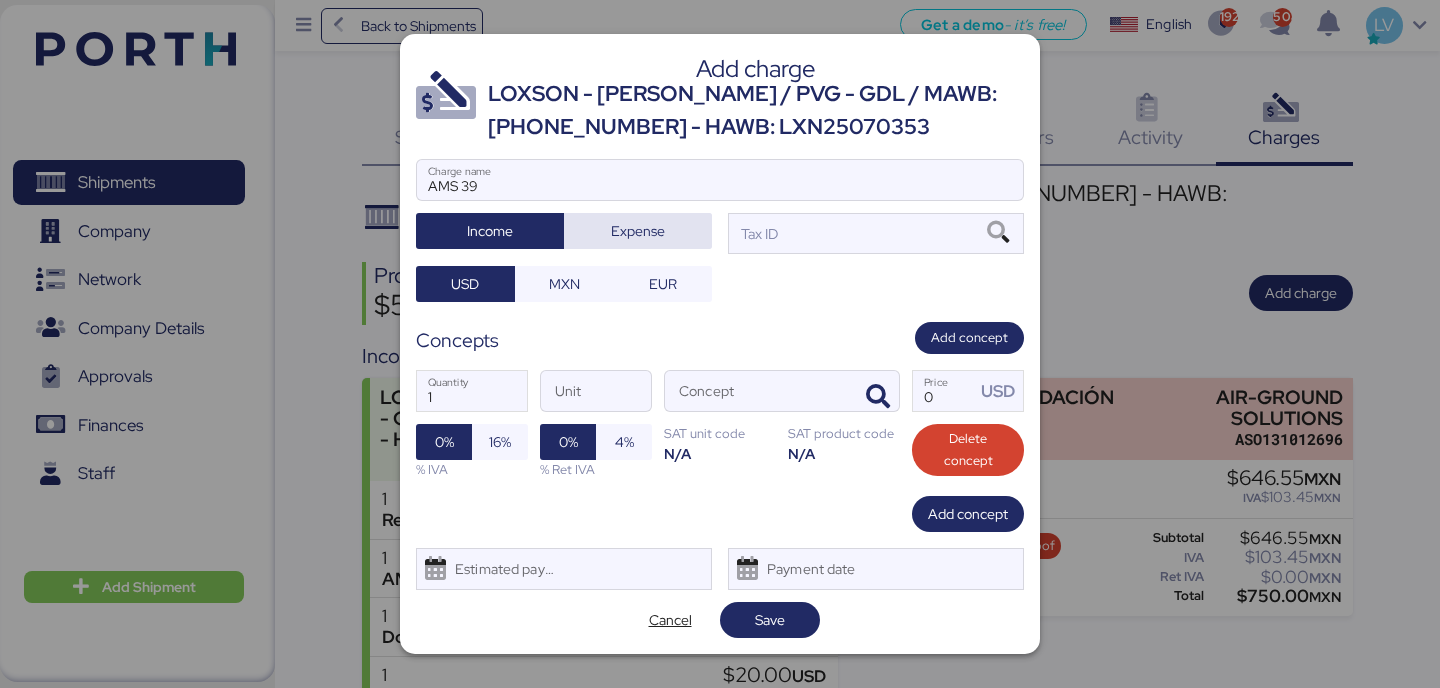 click on "Expense" at bounding box center [638, 231] 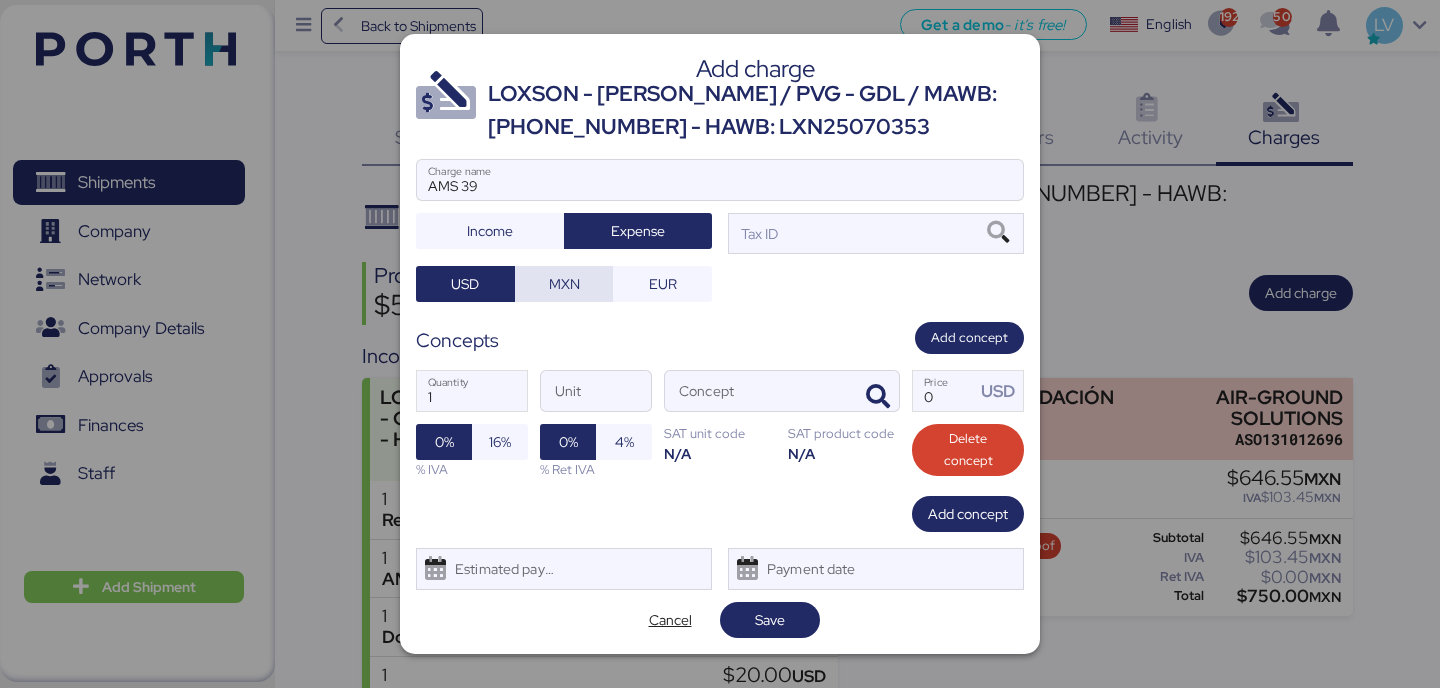 click on "MXN" at bounding box center (564, 284) 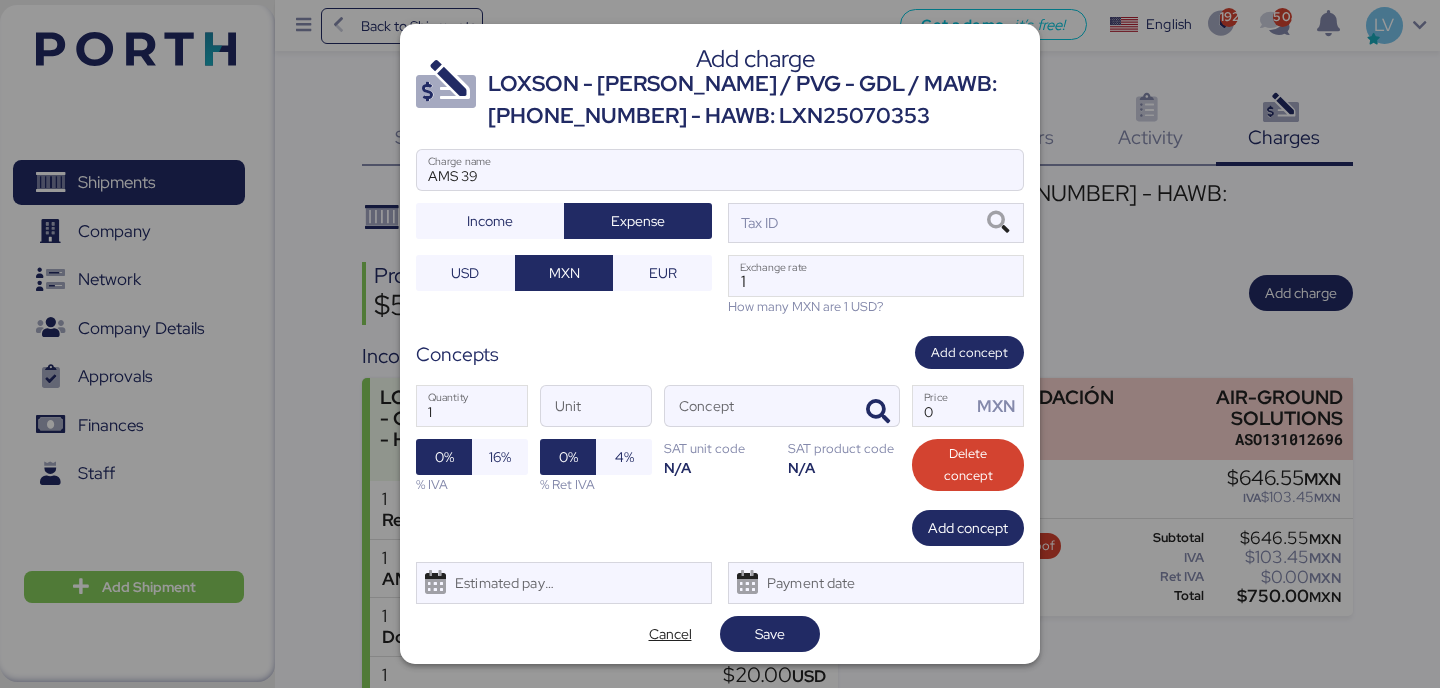 click on "Concept" at bounding box center [782, 406] 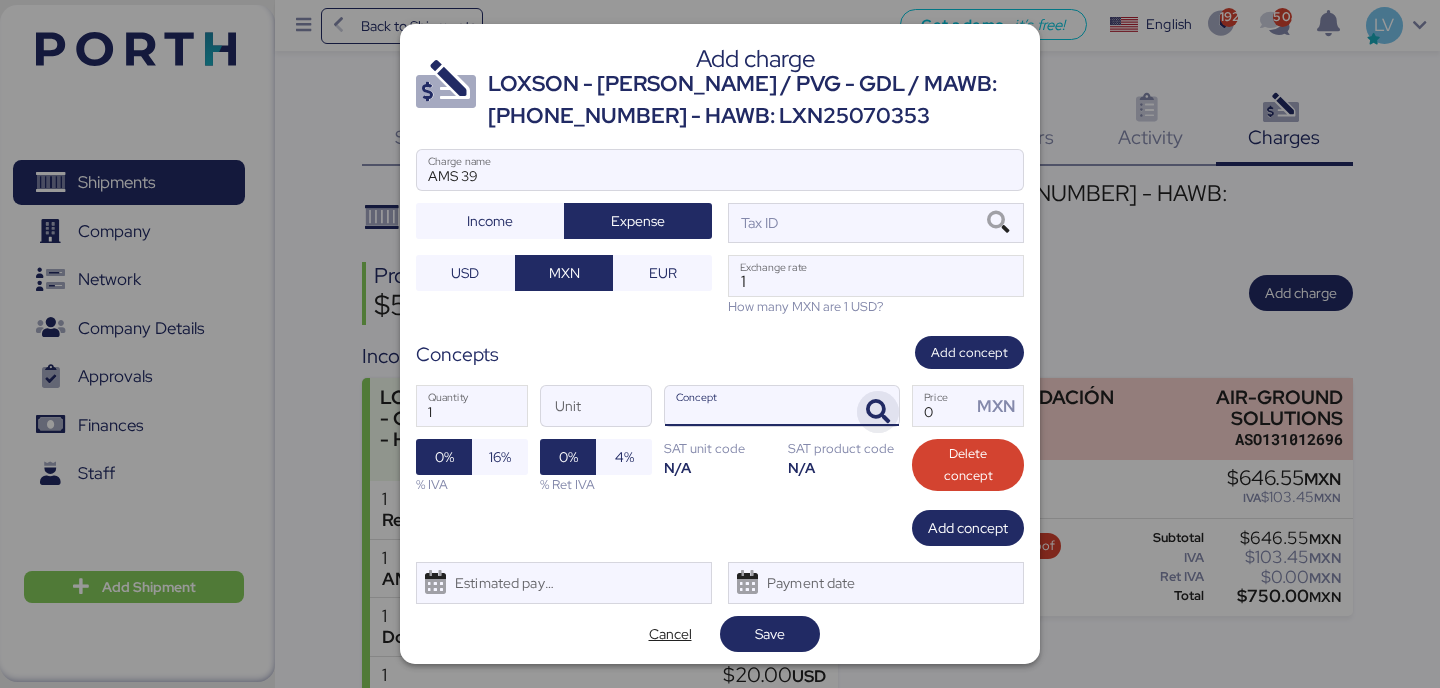 click at bounding box center (878, 412) 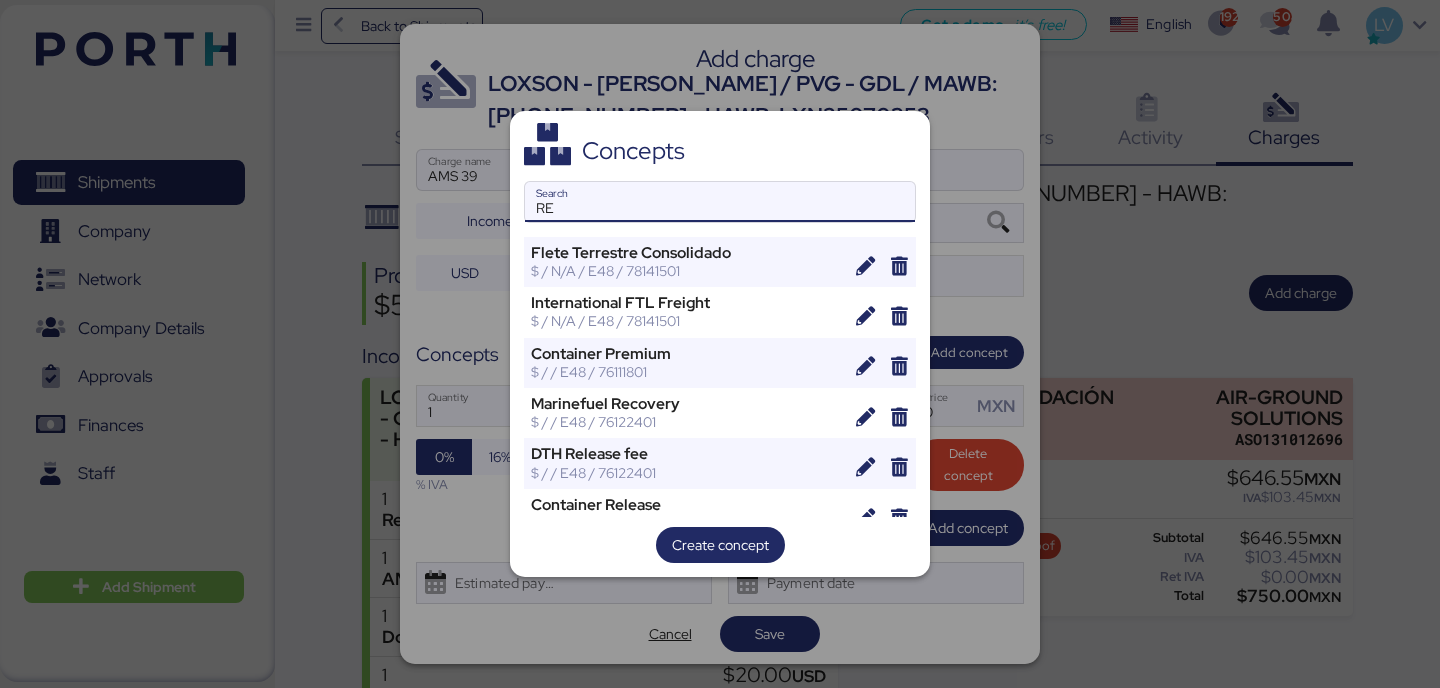 type on "R" 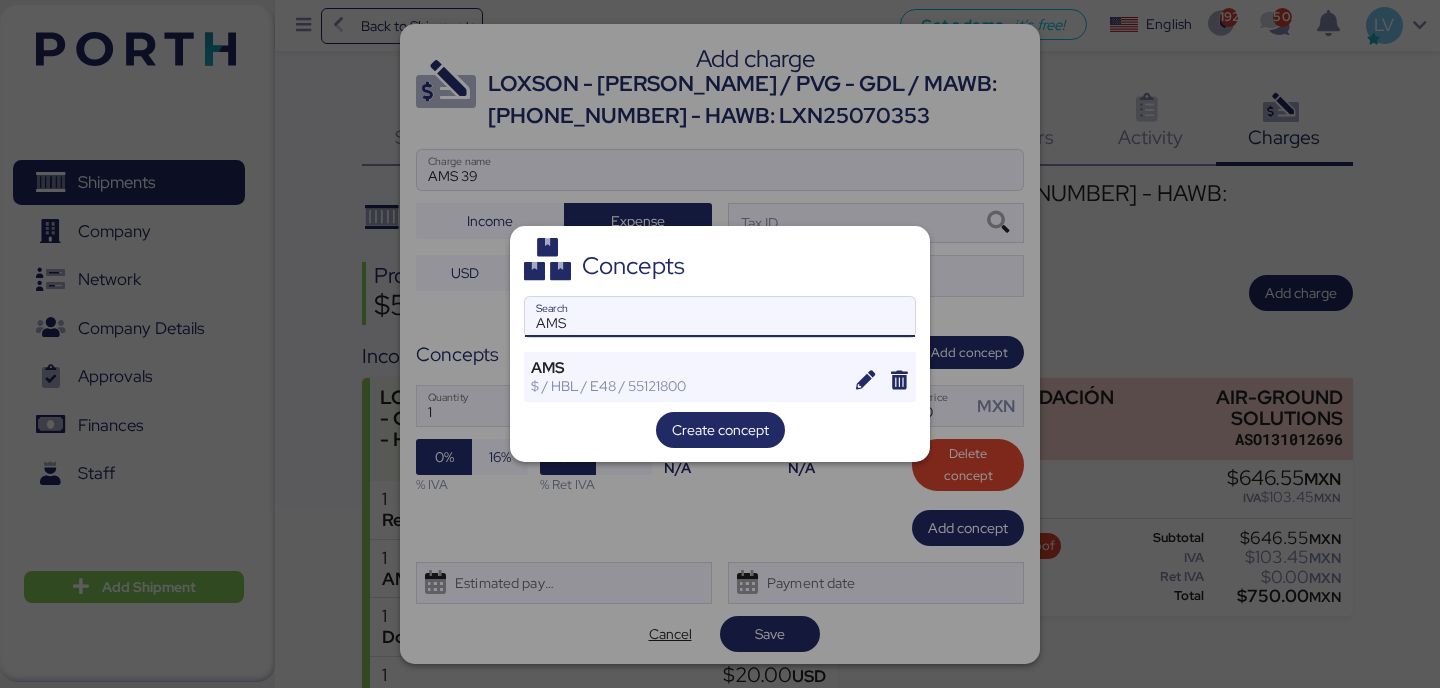 type on "AMS" 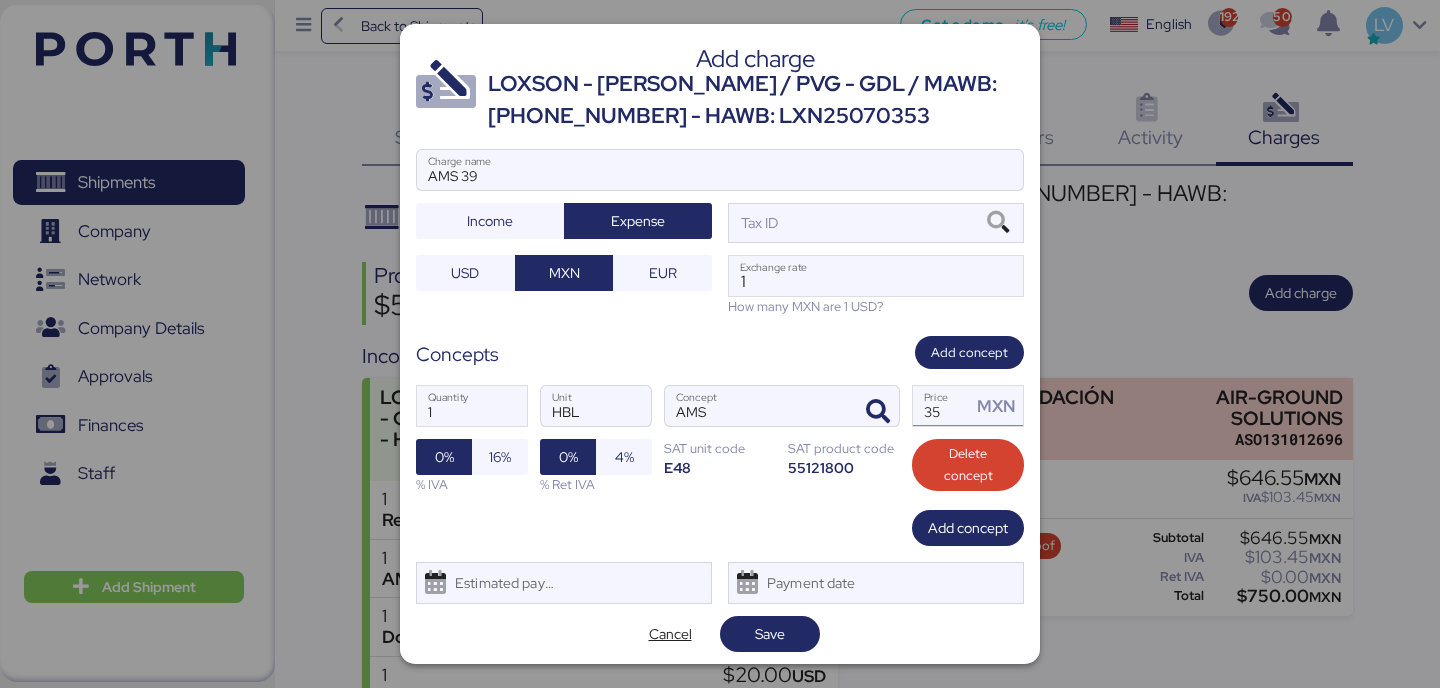 click on "MXN" at bounding box center [997, 406] 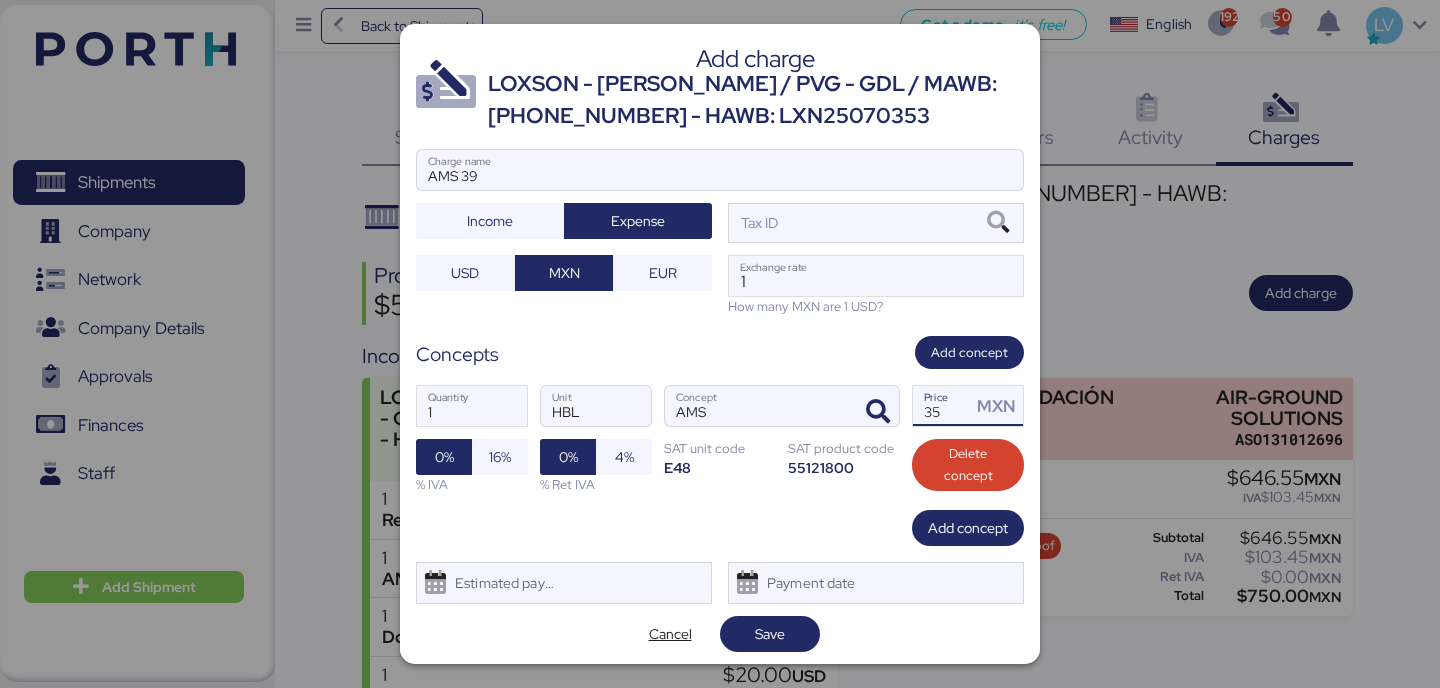 click on "MXN" at bounding box center [997, 406] 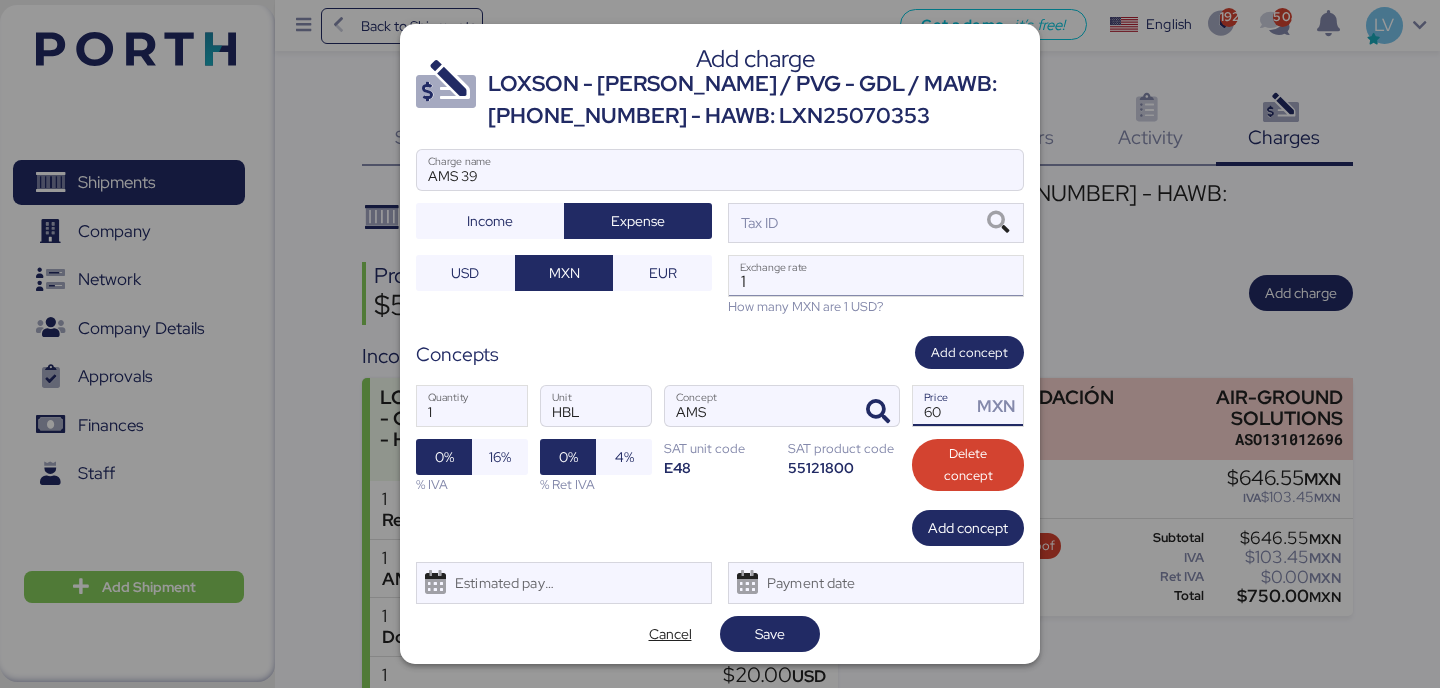 type on "60" 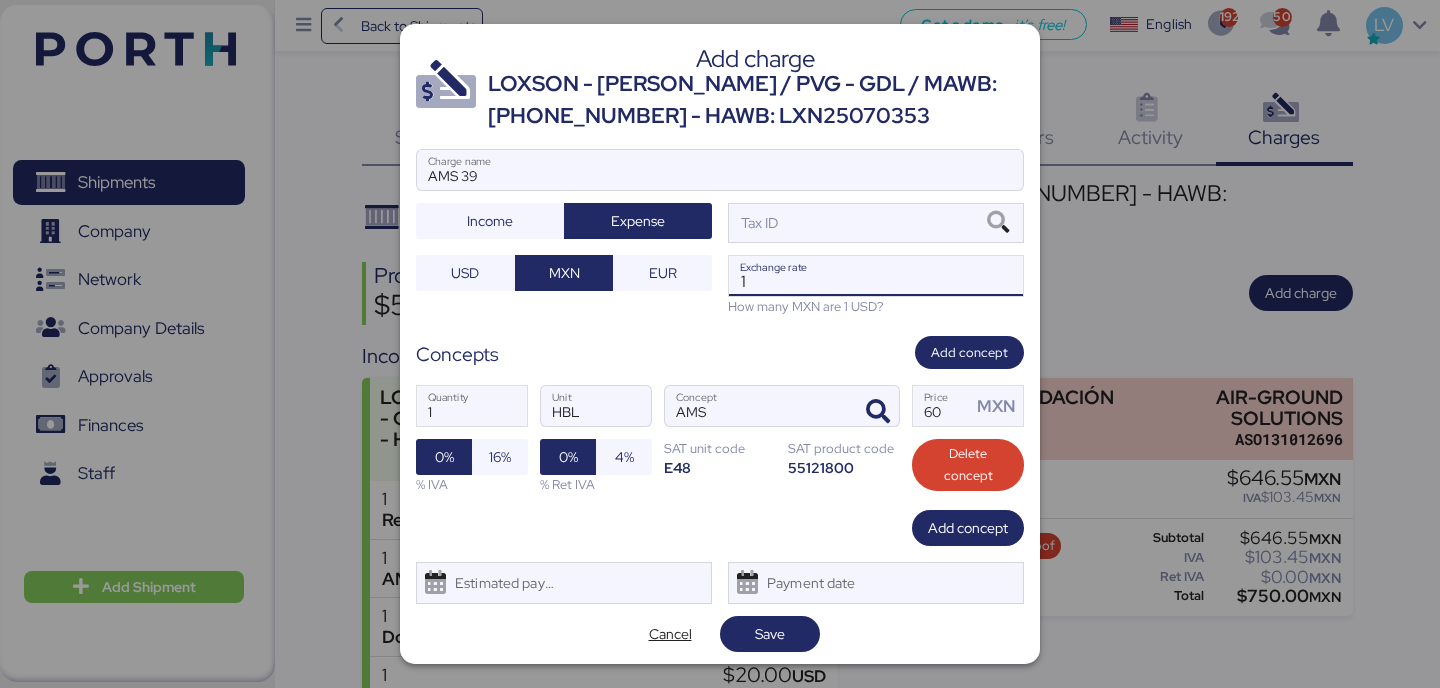 click on "1" at bounding box center [876, 276] 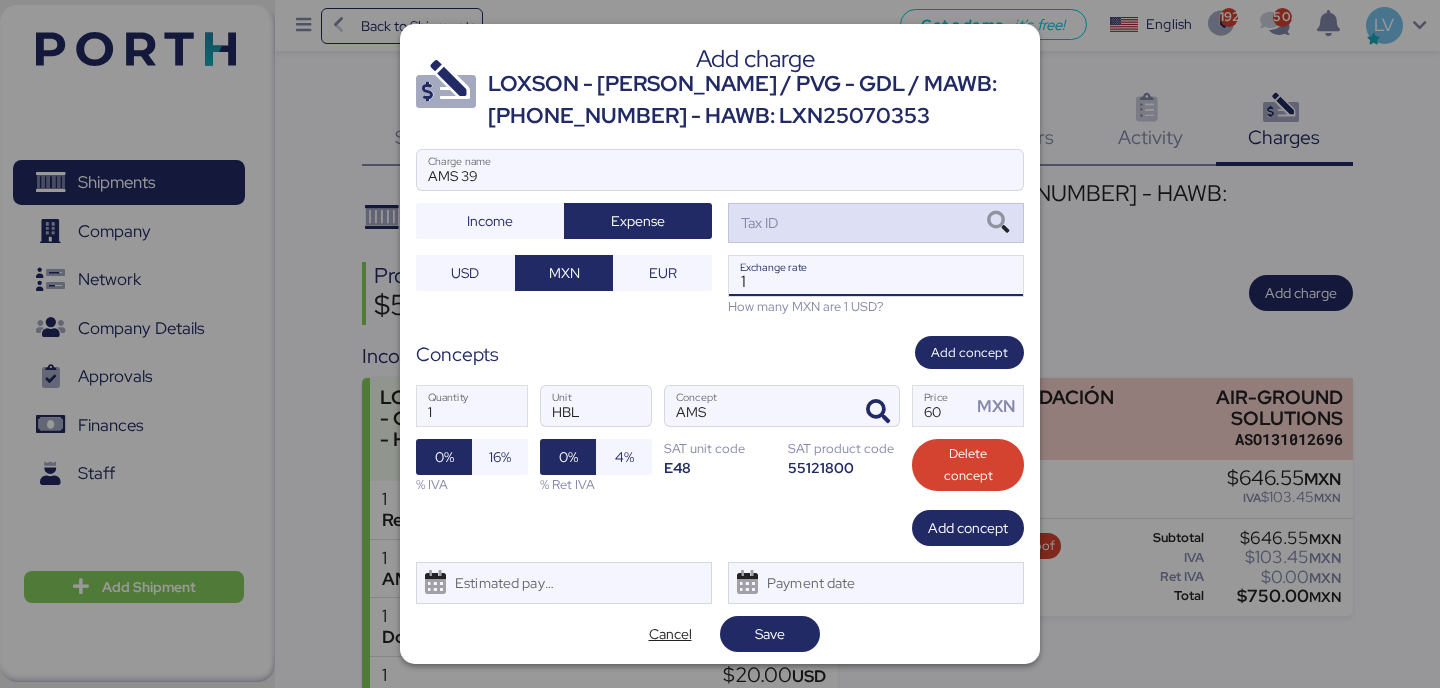click on "Tax ID" at bounding box center (876, 223) 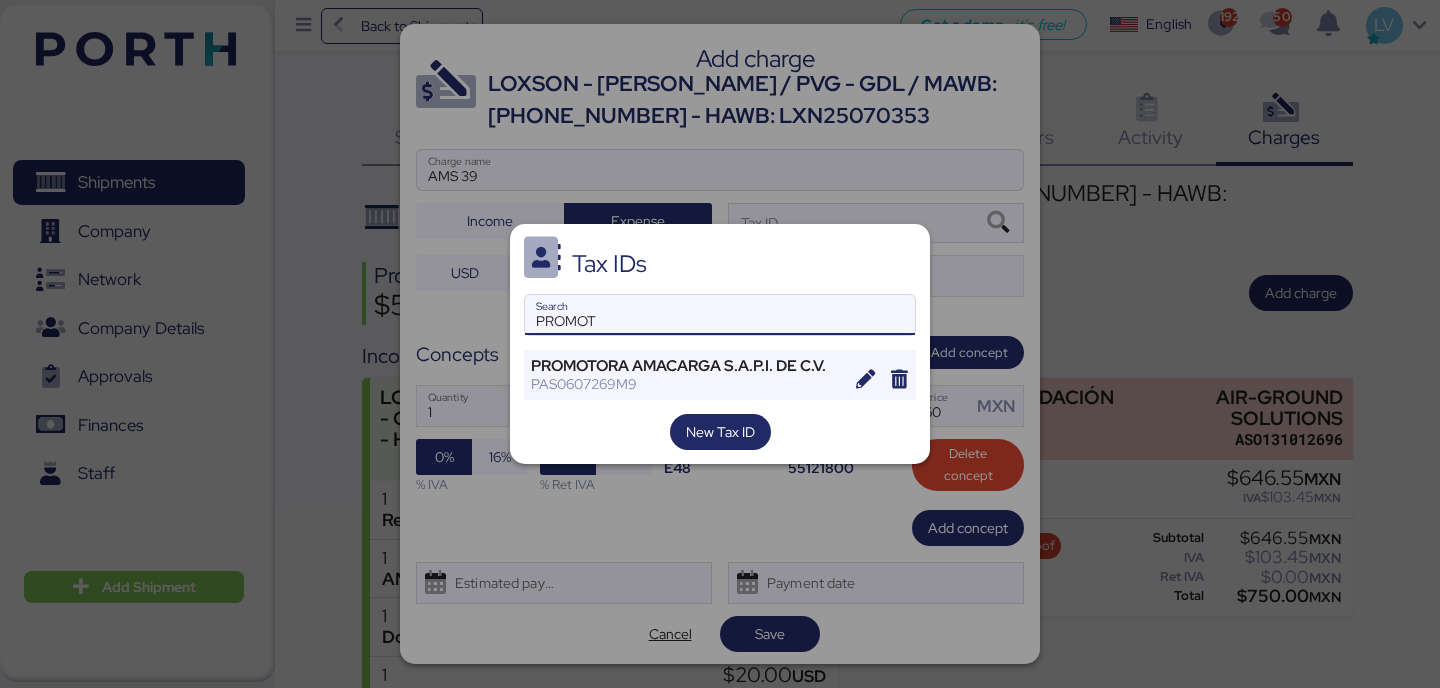 type on "PROMOT" 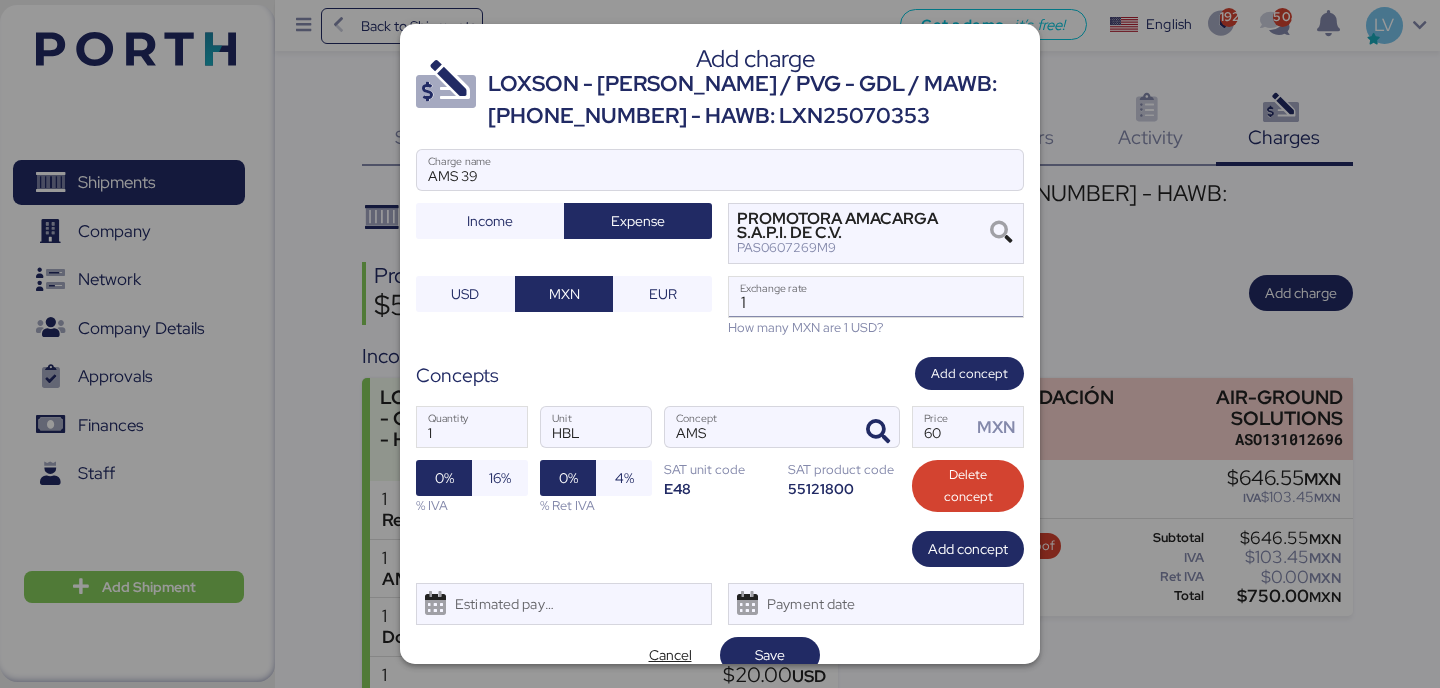 click on "1" at bounding box center (876, 297) 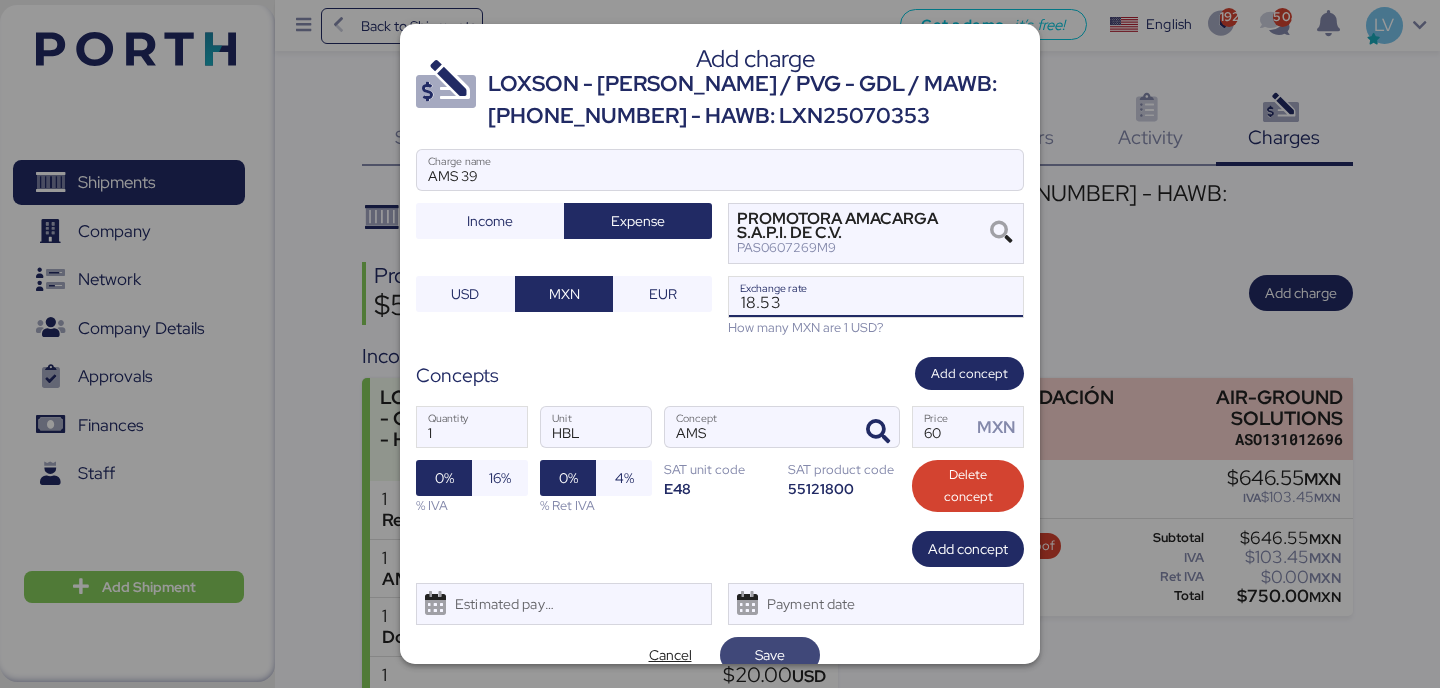 type on "18.53" 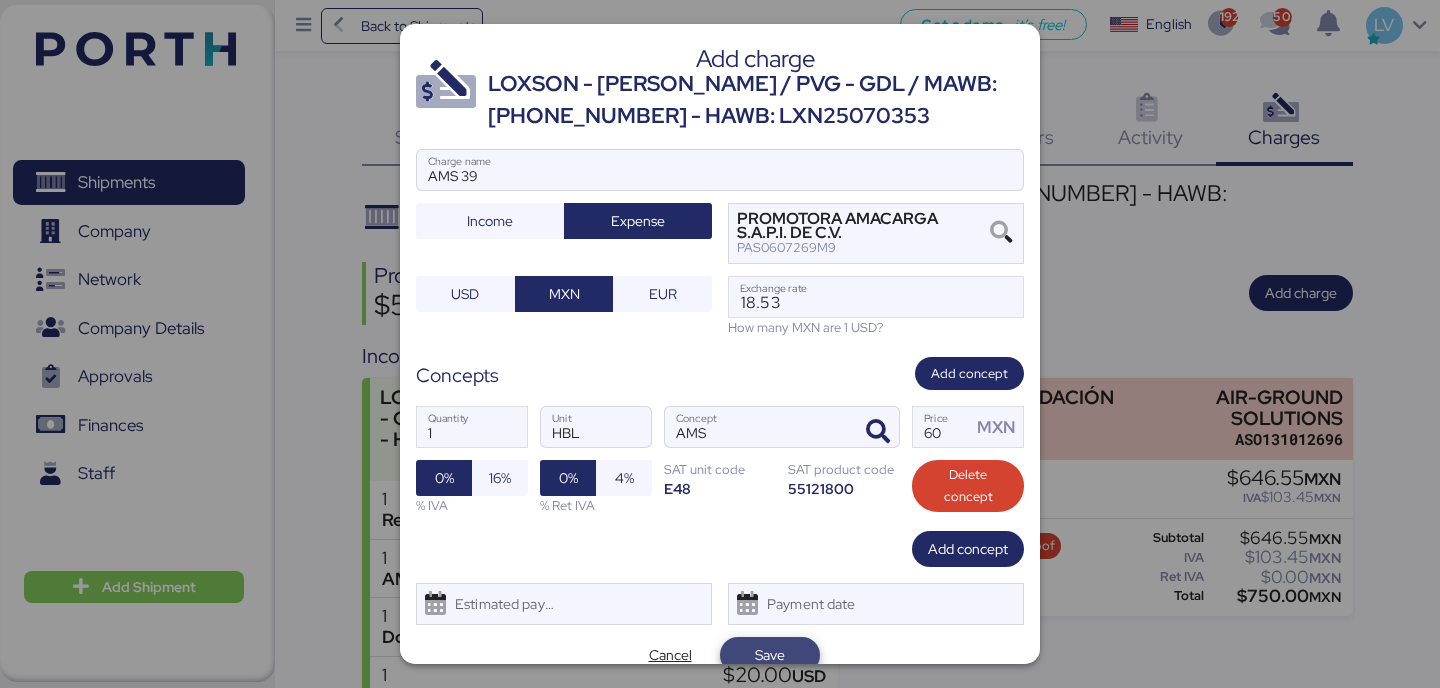 click on "Save" at bounding box center (770, 655) 